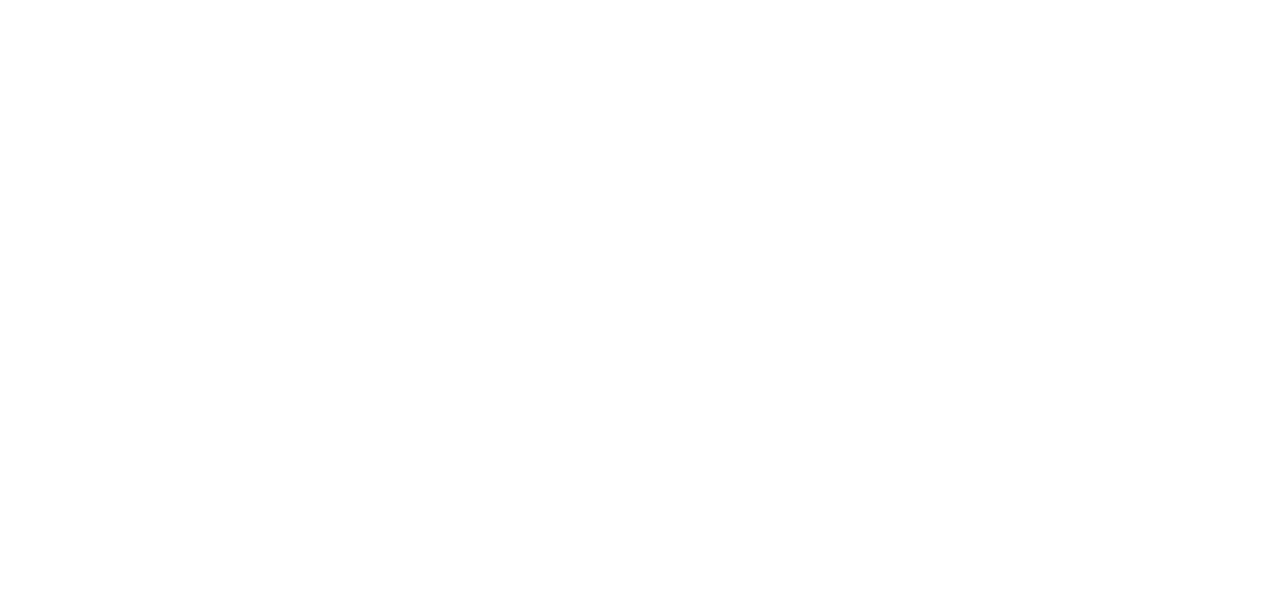 scroll, scrollTop: 0, scrollLeft: 0, axis: both 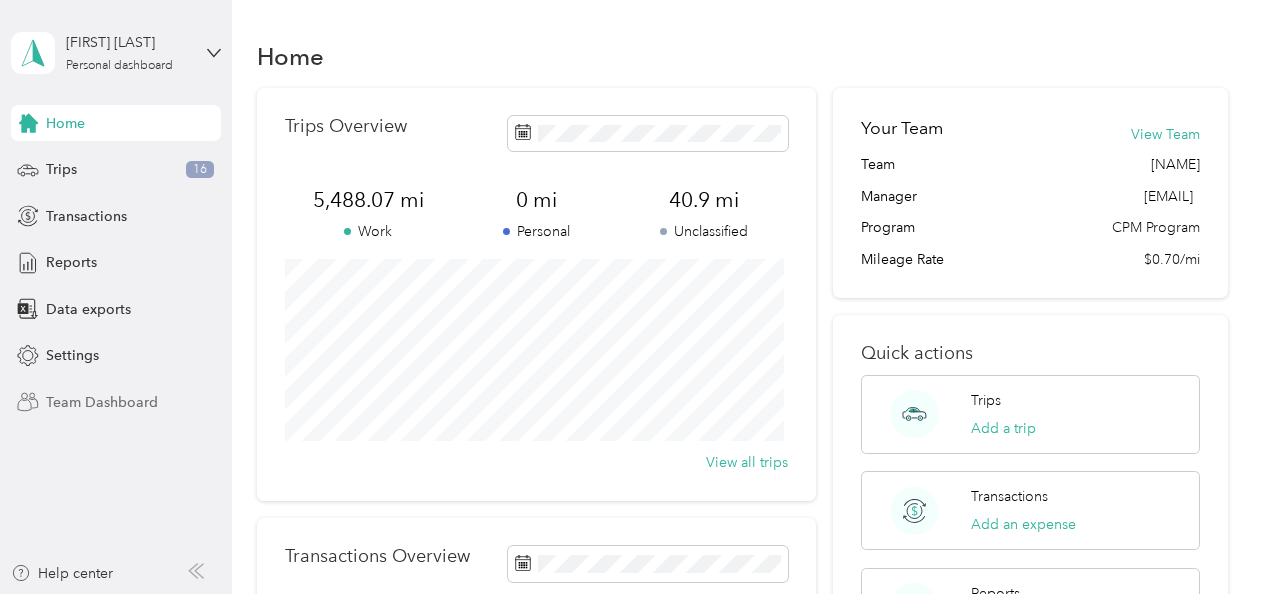 click on "Team Dashboard" at bounding box center (102, 402) 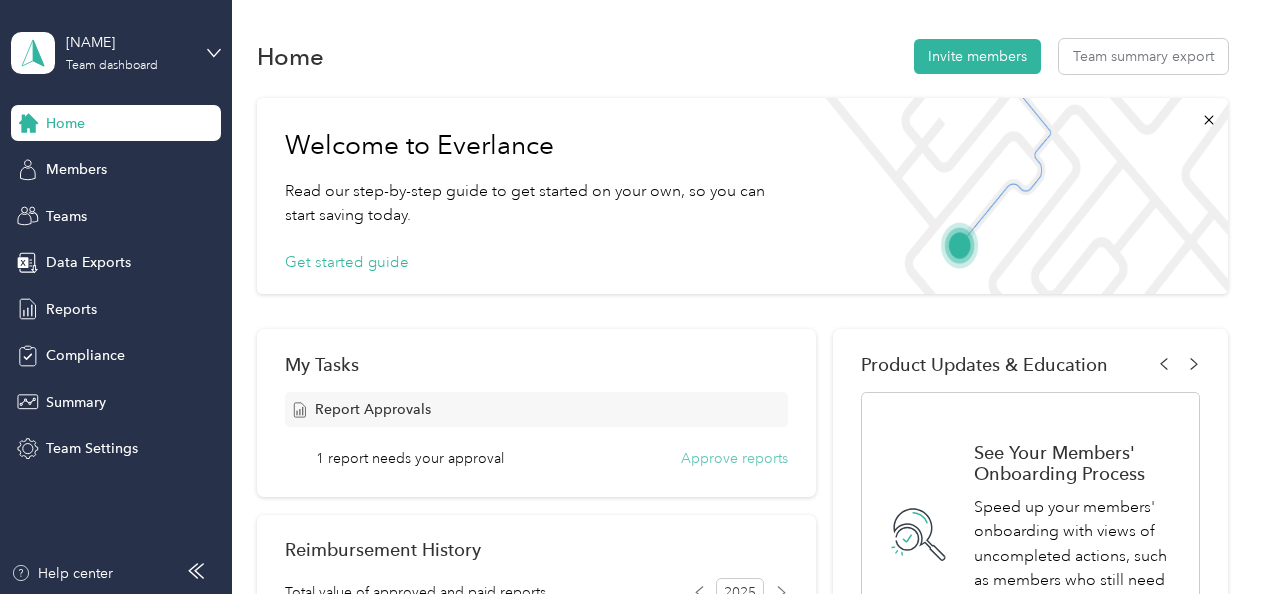 click on "Approve reports" at bounding box center [734, 458] 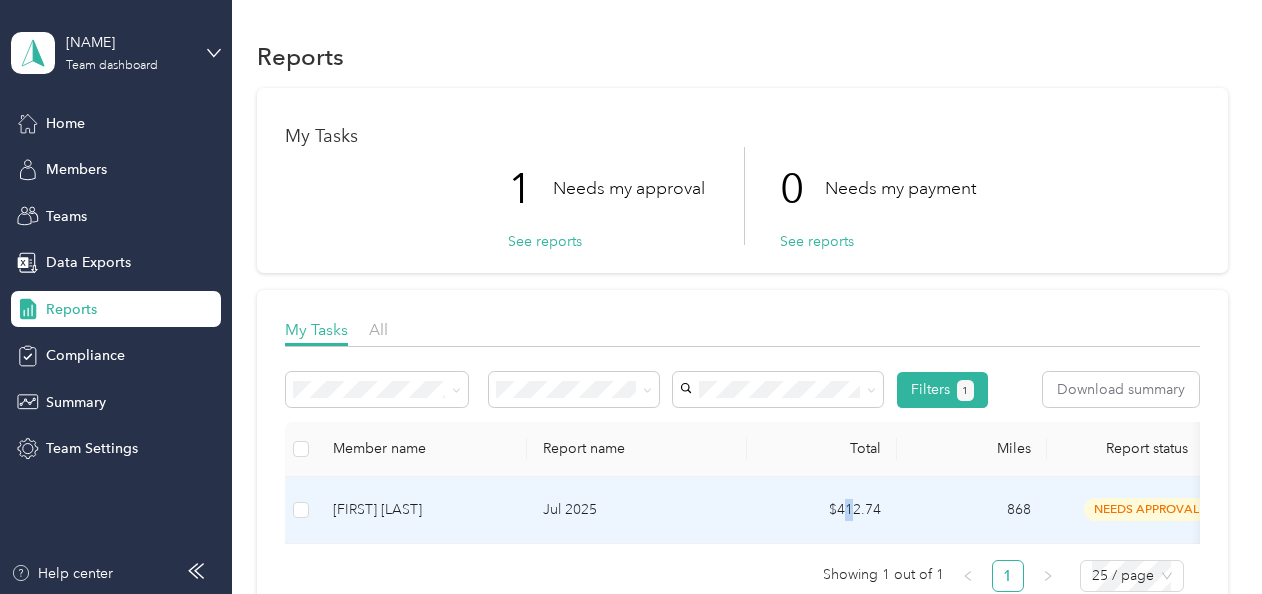click on "$412.74" at bounding box center [822, 510] 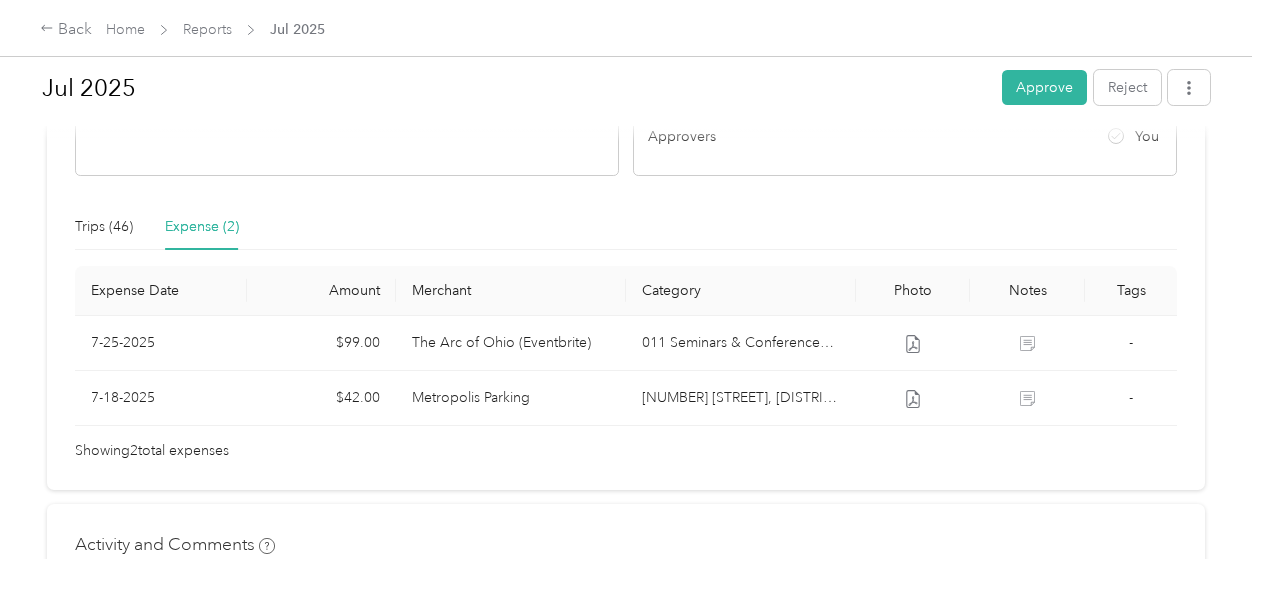 scroll, scrollTop: 398, scrollLeft: 0, axis: vertical 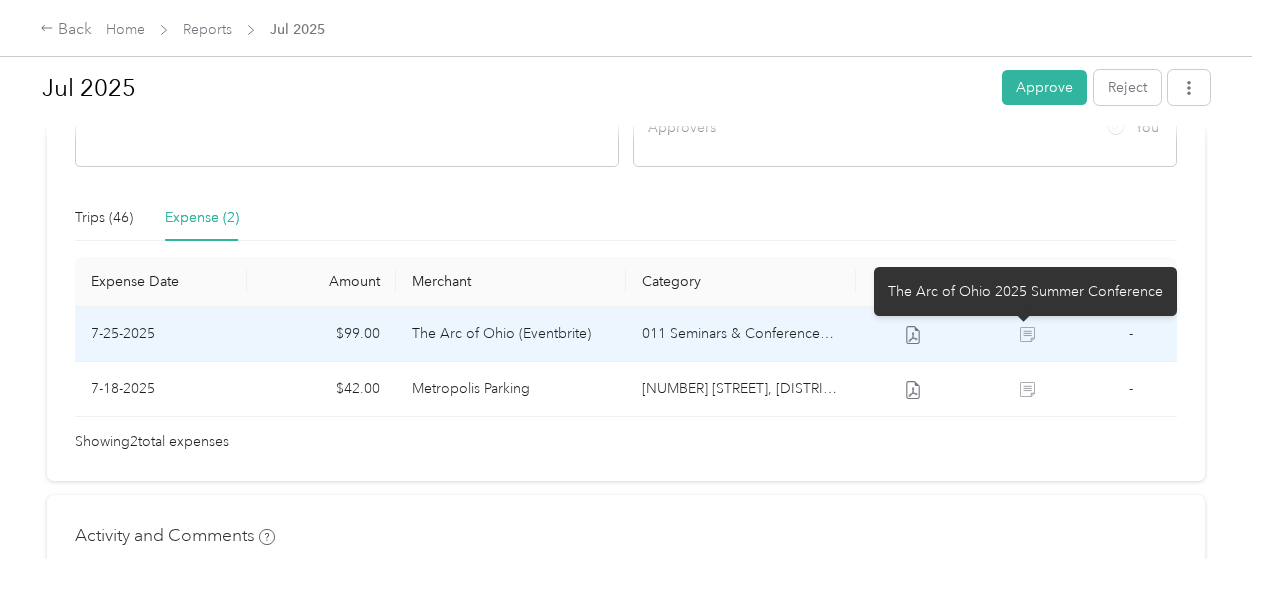click 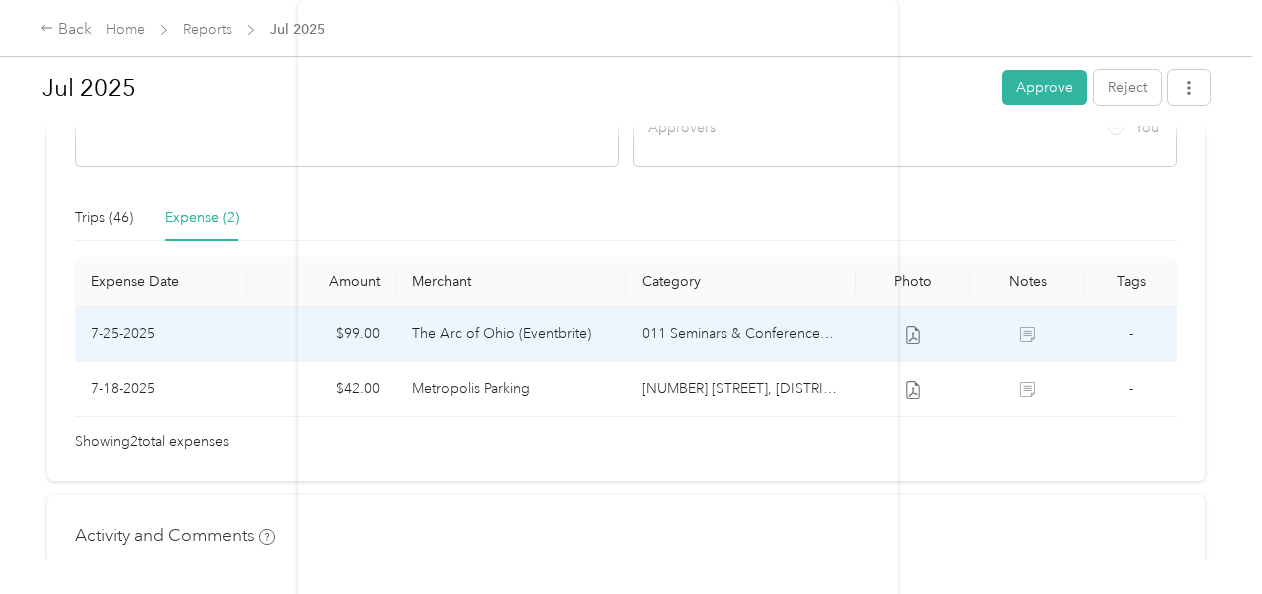 click 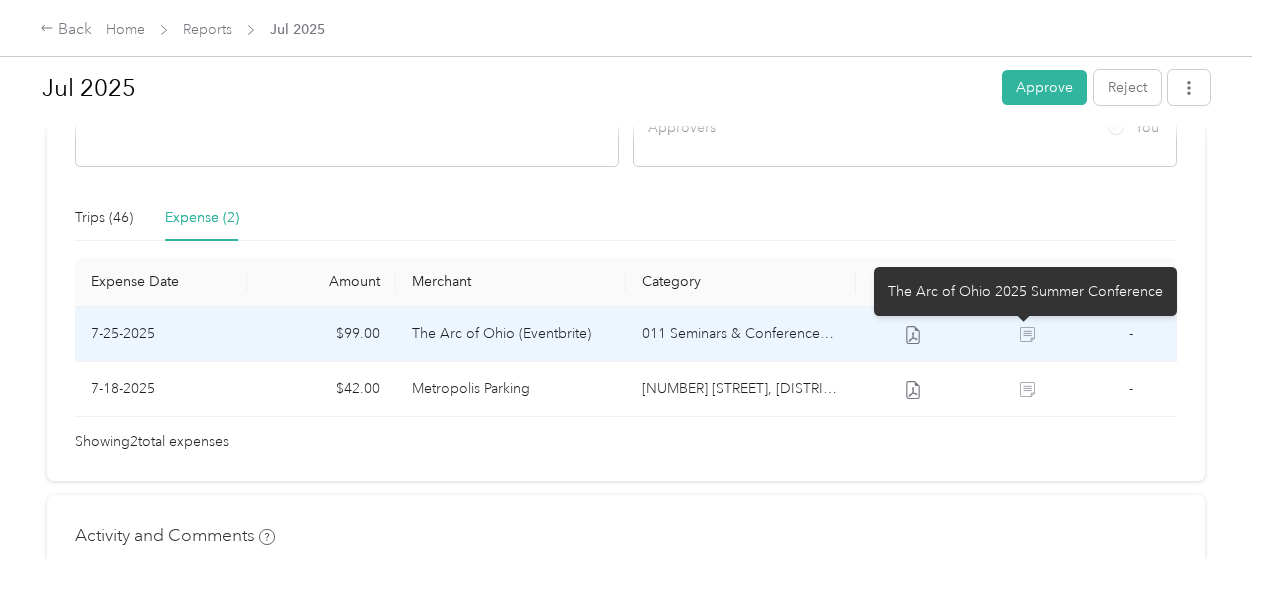 click at bounding box center (1027, 334) 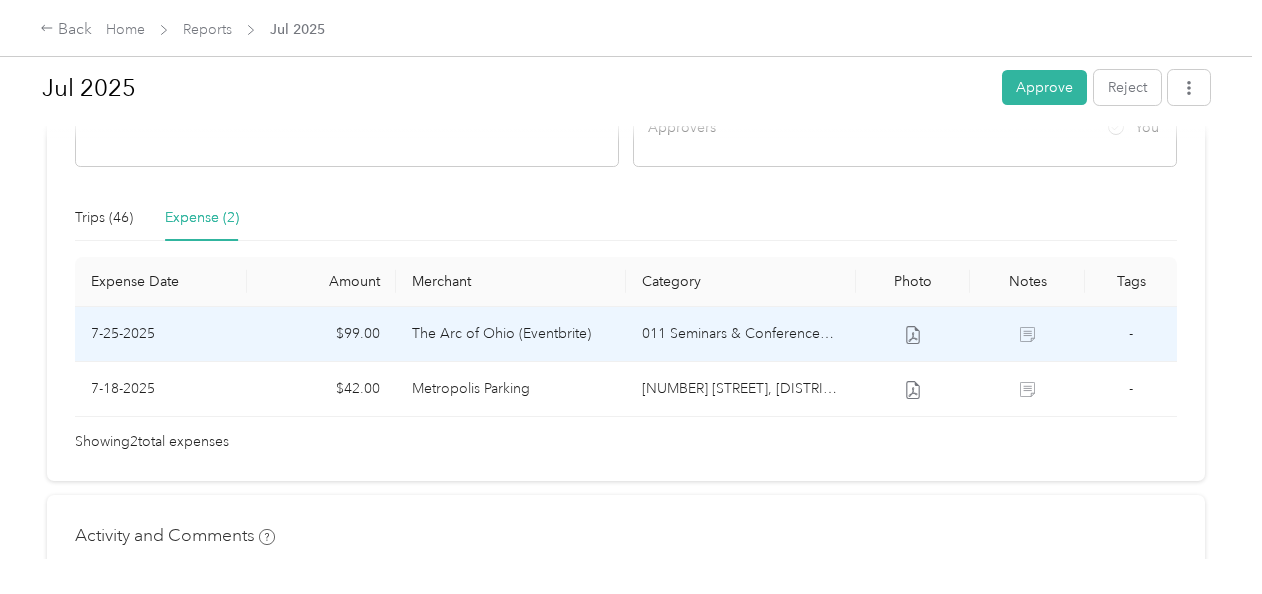 click on "011 Seminars & Conferences (66040)" at bounding box center [741, 334] 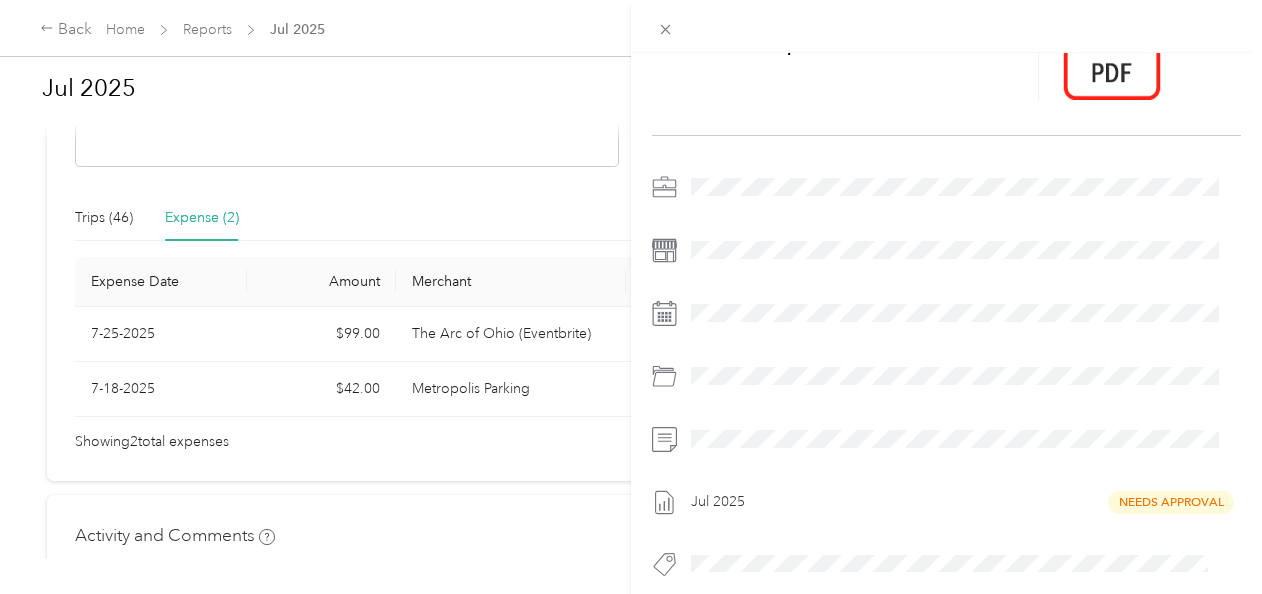 scroll, scrollTop: 186, scrollLeft: 0, axis: vertical 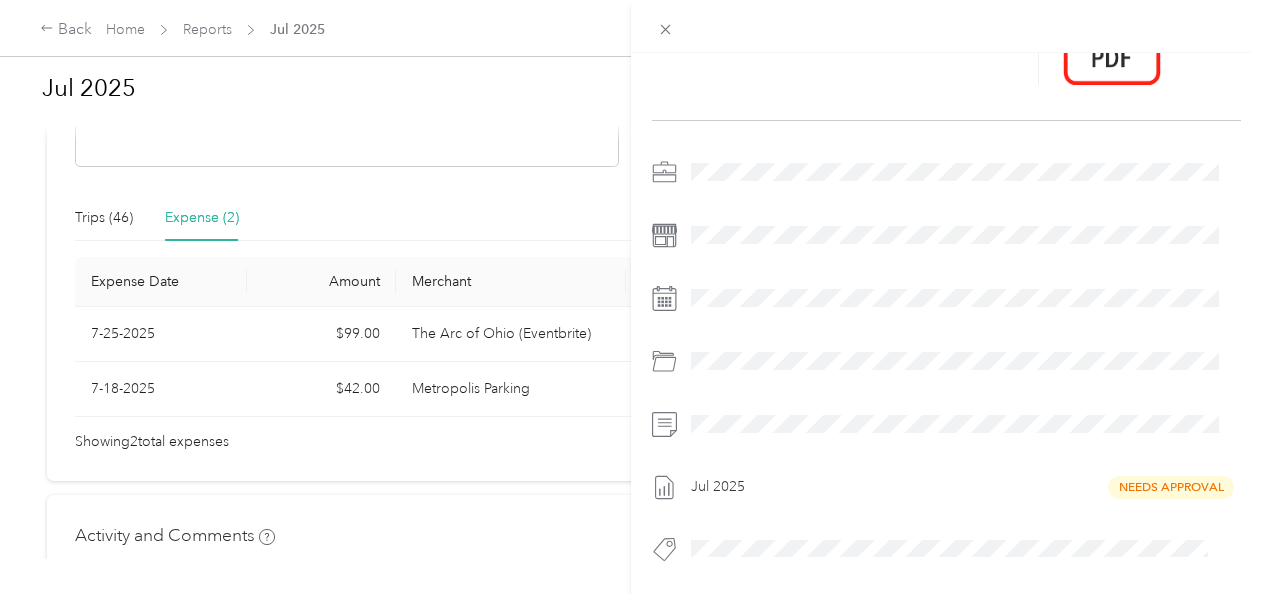 click on "This  expense  cannot be edited because it is either under review, approved, or paid. Contact your Team Manager to edit it.  Expense Details Save $99.00 Jul 2025 Needs Approval" at bounding box center [631, 297] 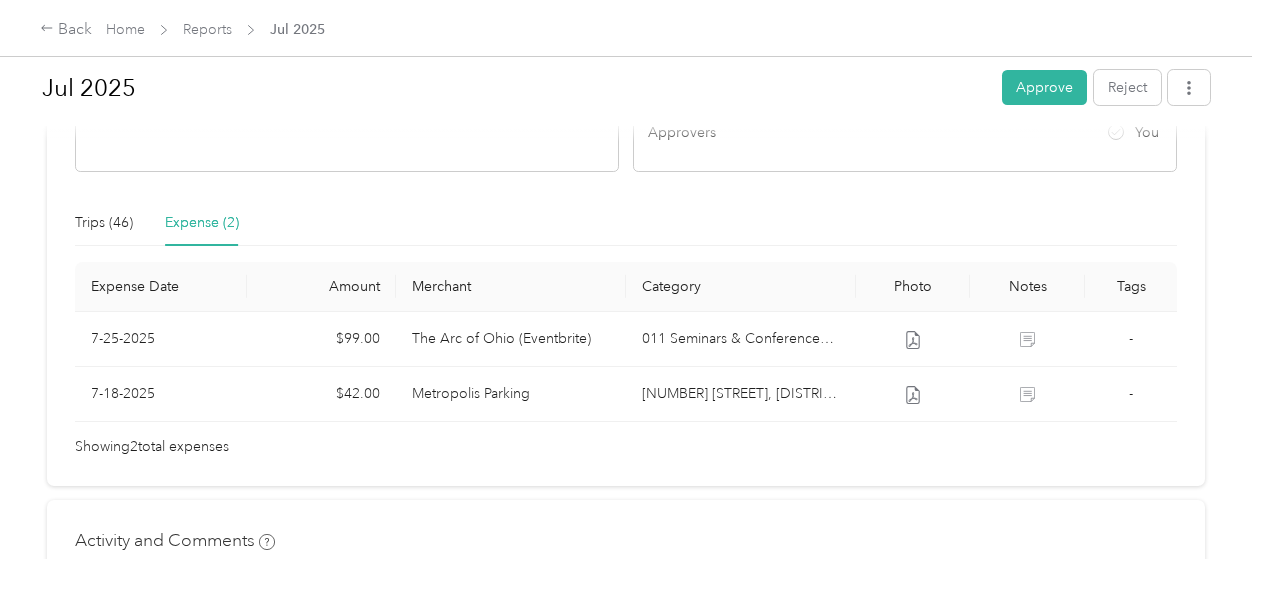 scroll, scrollTop: 364, scrollLeft: 0, axis: vertical 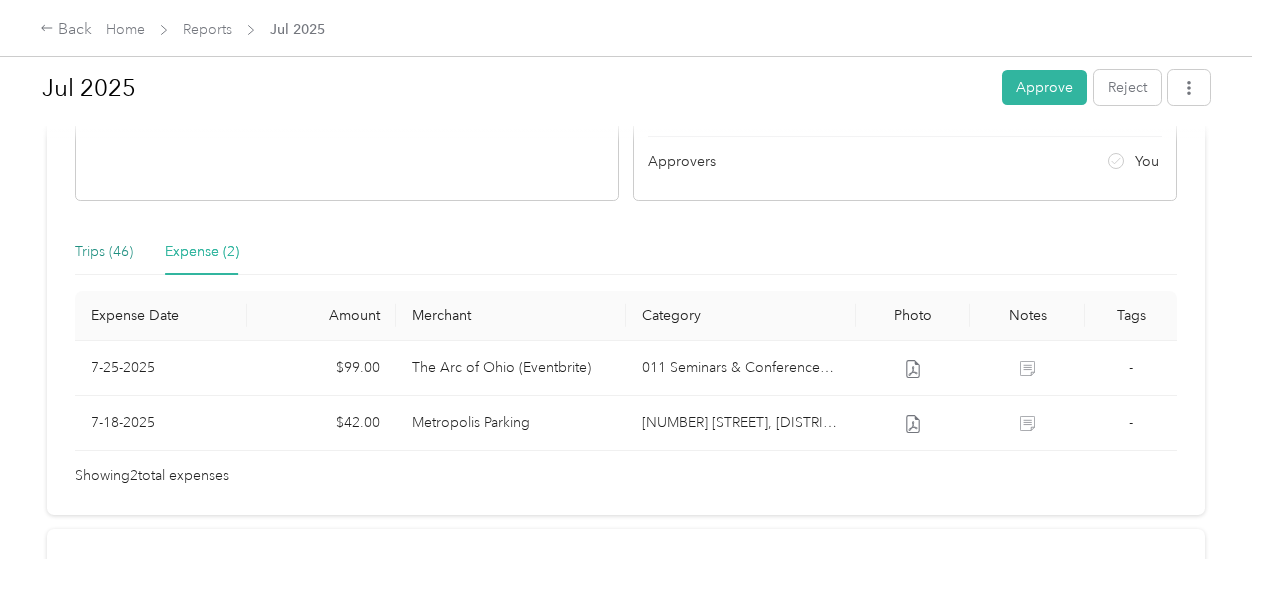 click on "Trips (46)" at bounding box center (104, 252) 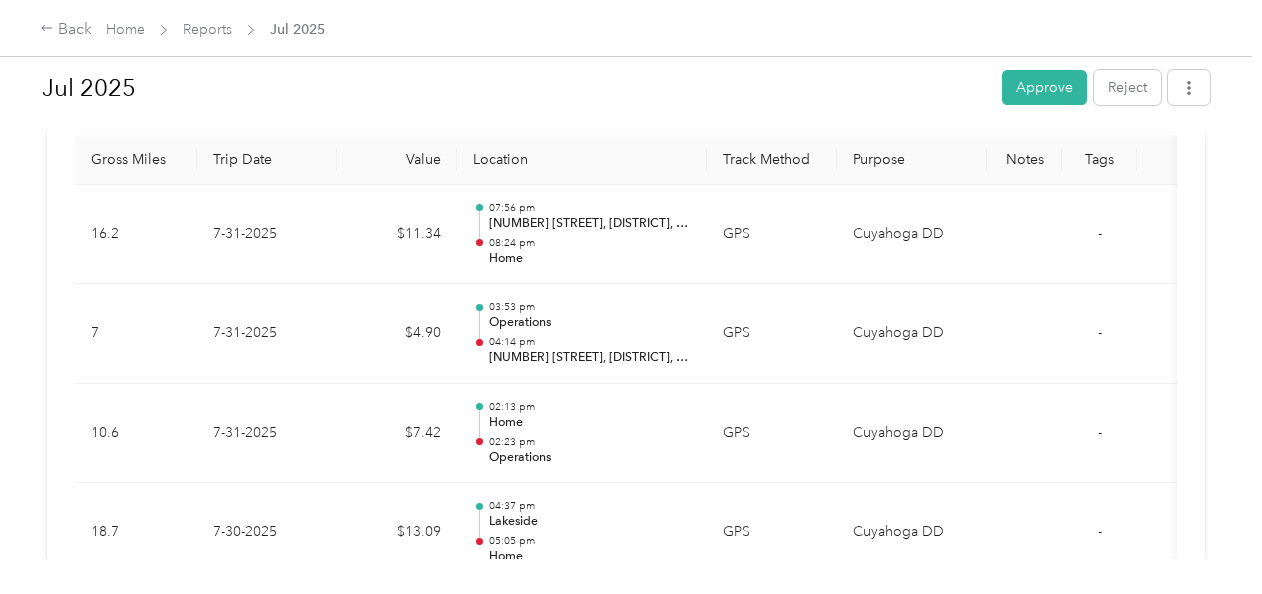 scroll, scrollTop: 0, scrollLeft: 0, axis: both 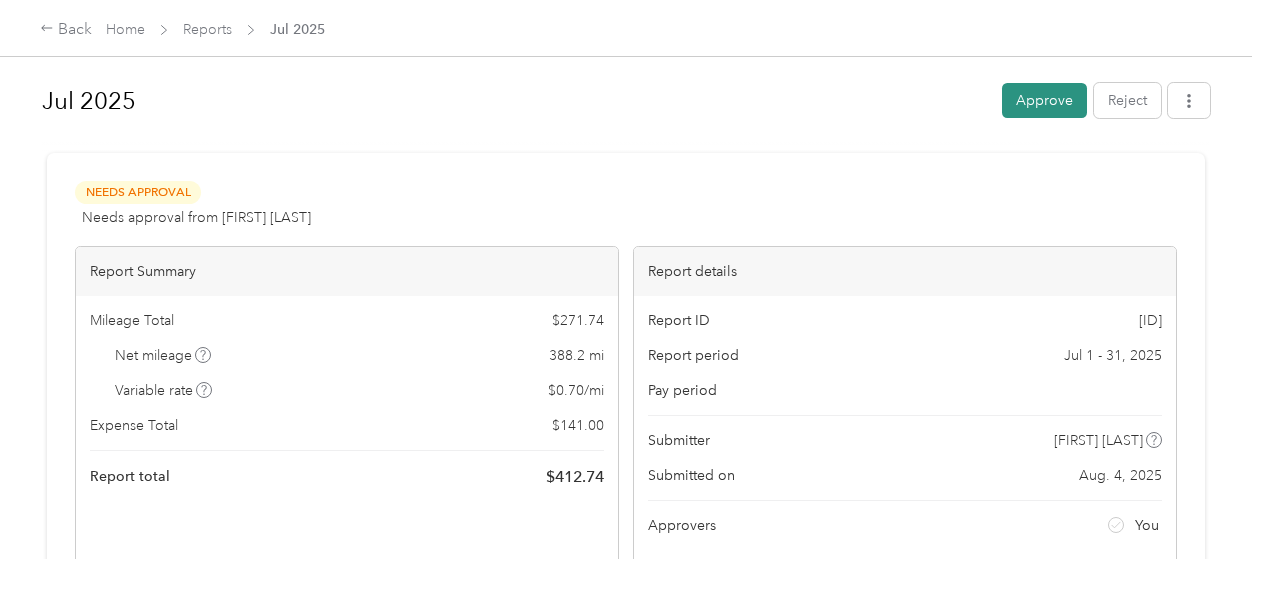 click on "Approve" at bounding box center [1044, 100] 